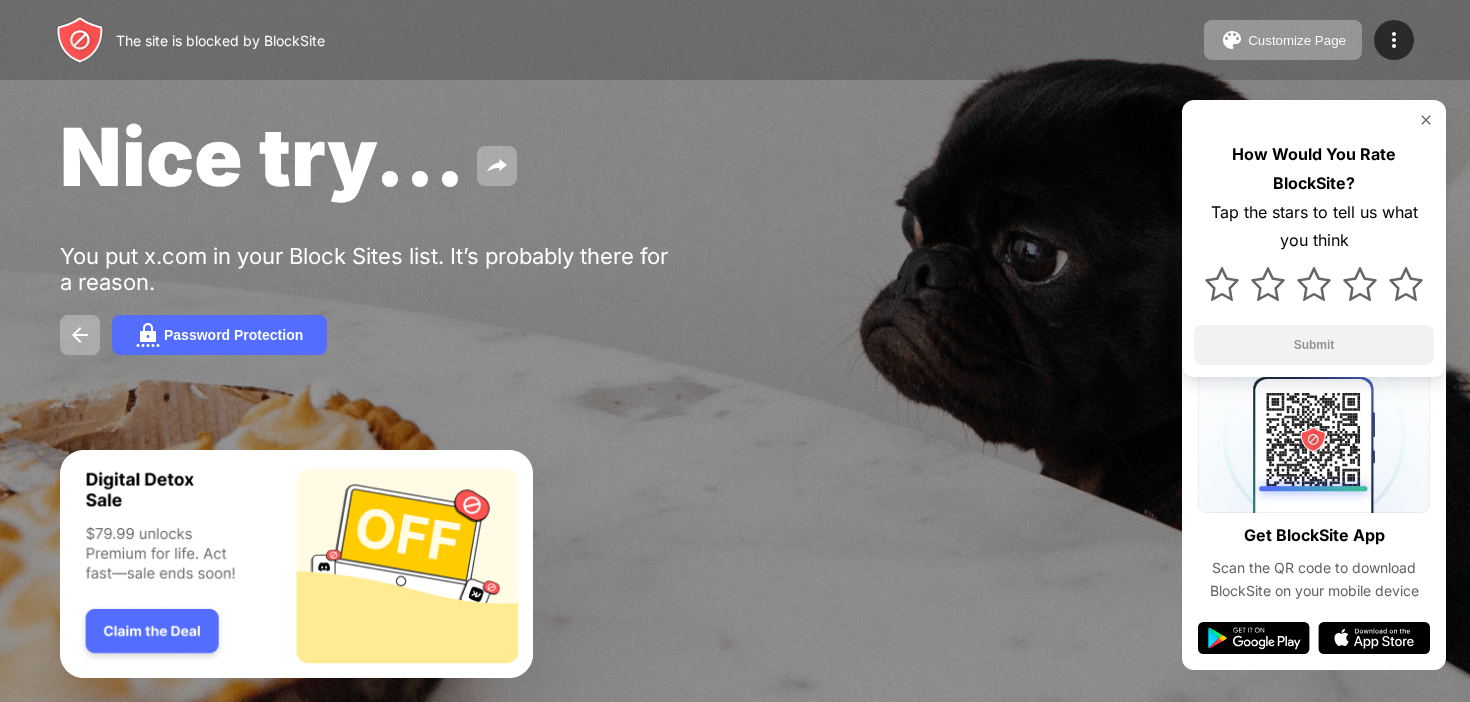scroll, scrollTop: 0, scrollLeft: 0, axis: both 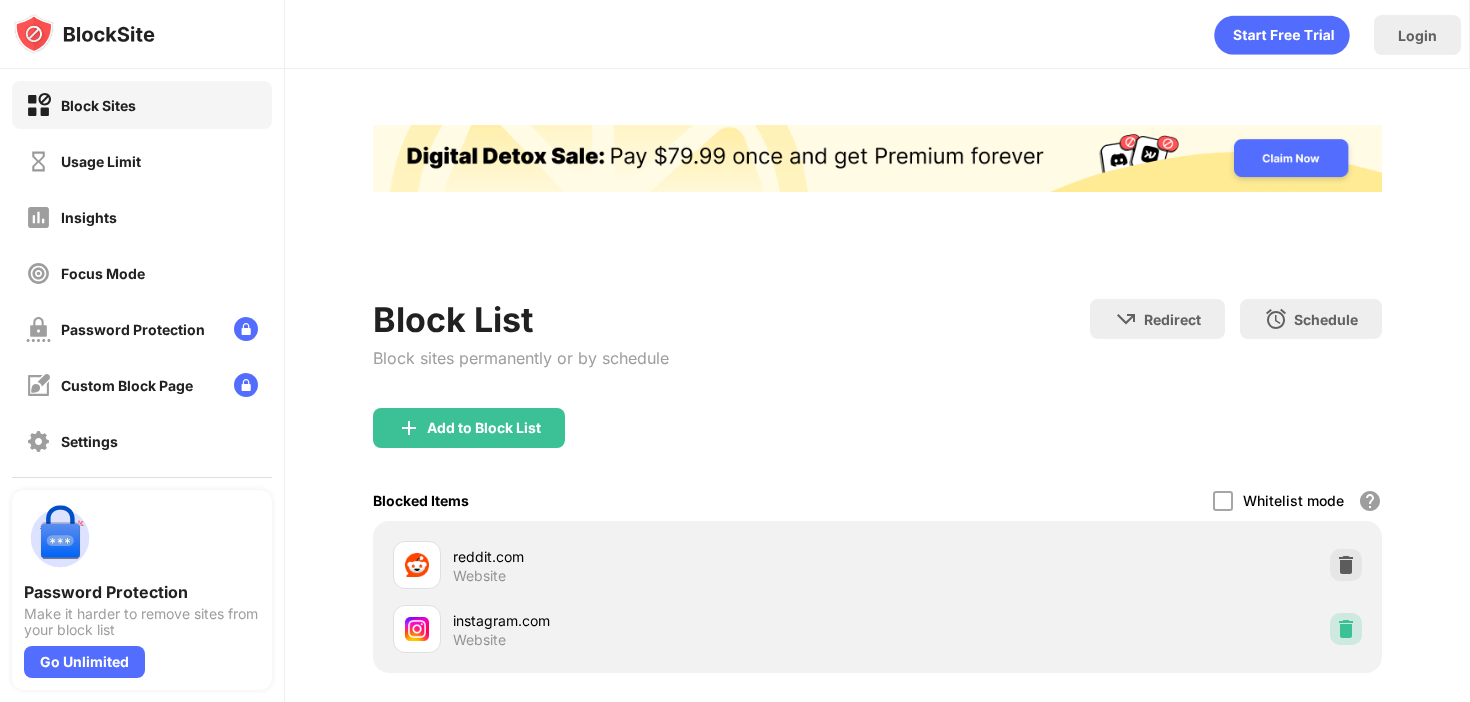 click at bounding box center [1346, 629] 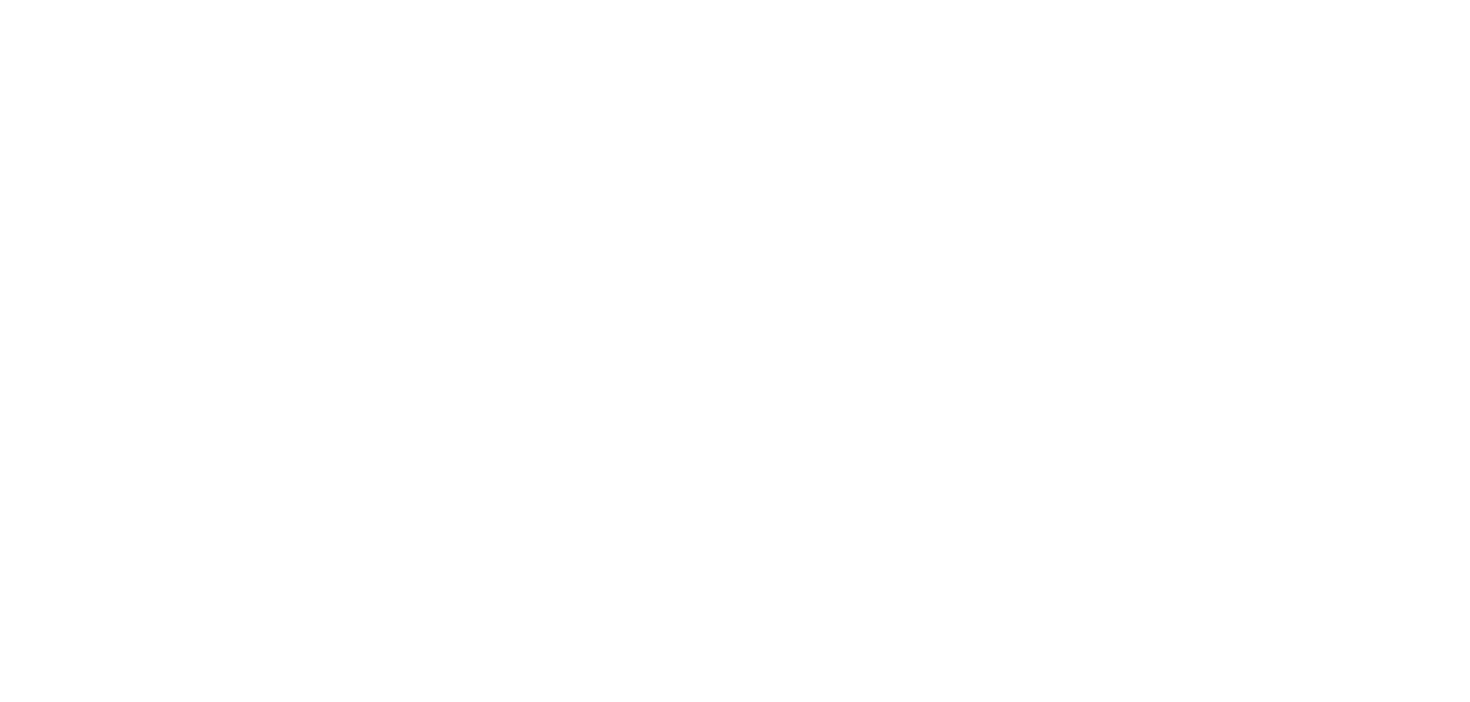 scroll, scrollTop: 0, scrollLeft: 0, axis: both 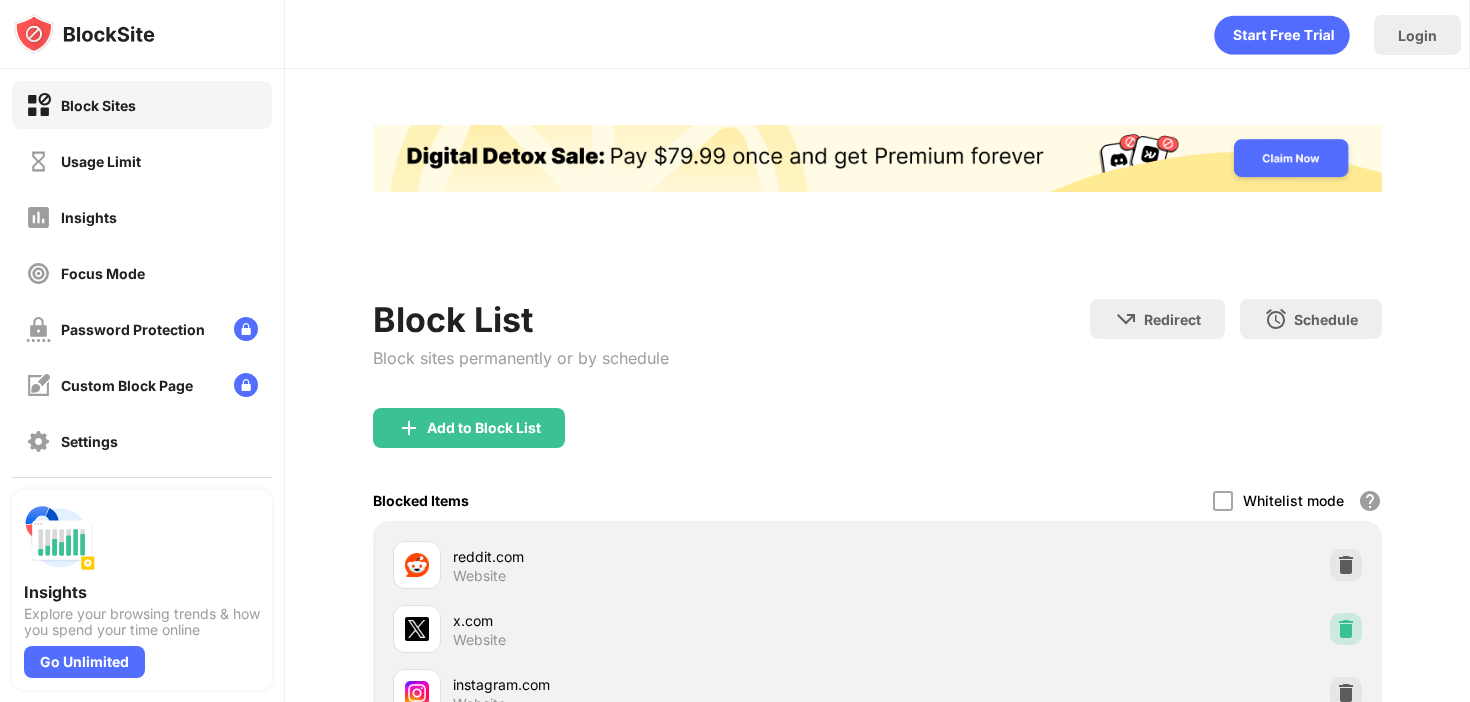 click at bounding box center (1346, 629) 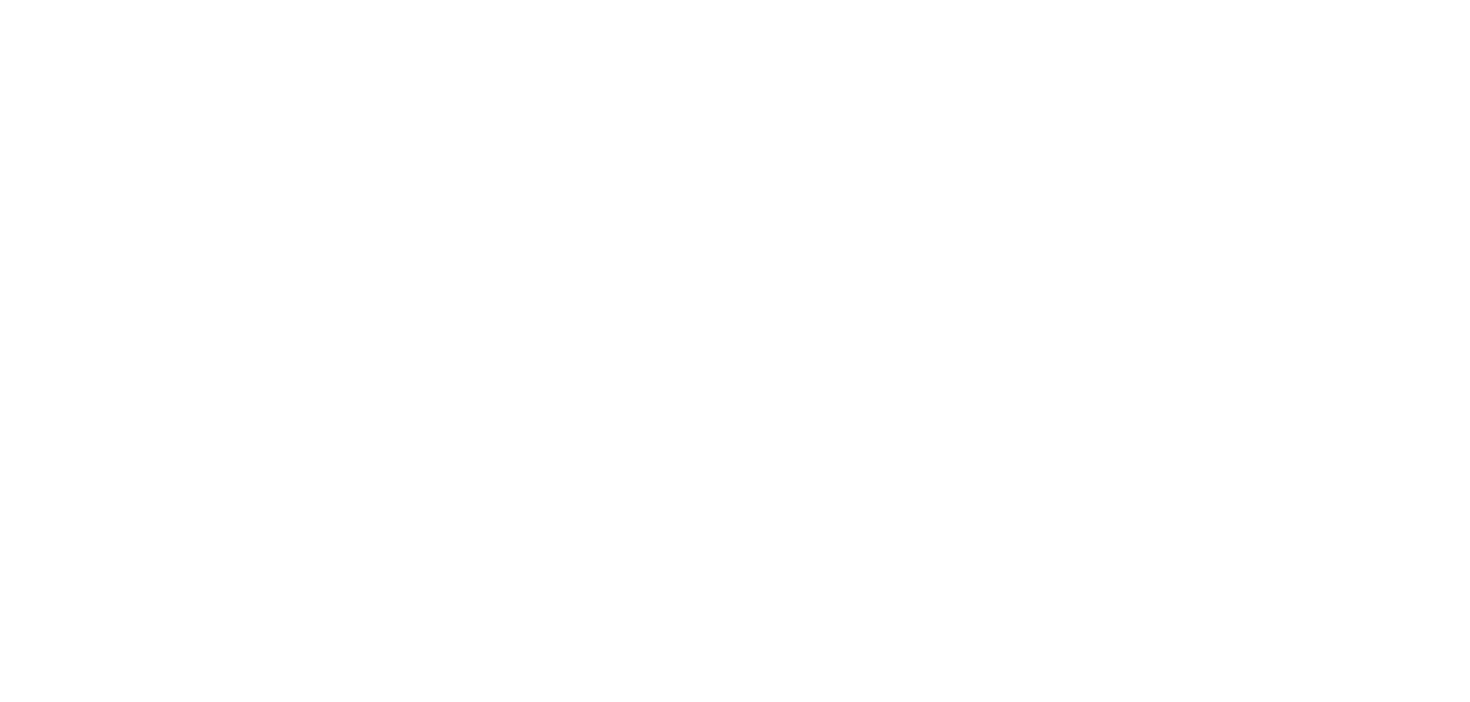 scroll, scrollTop: 0, scrollLeft: 0, axis: both 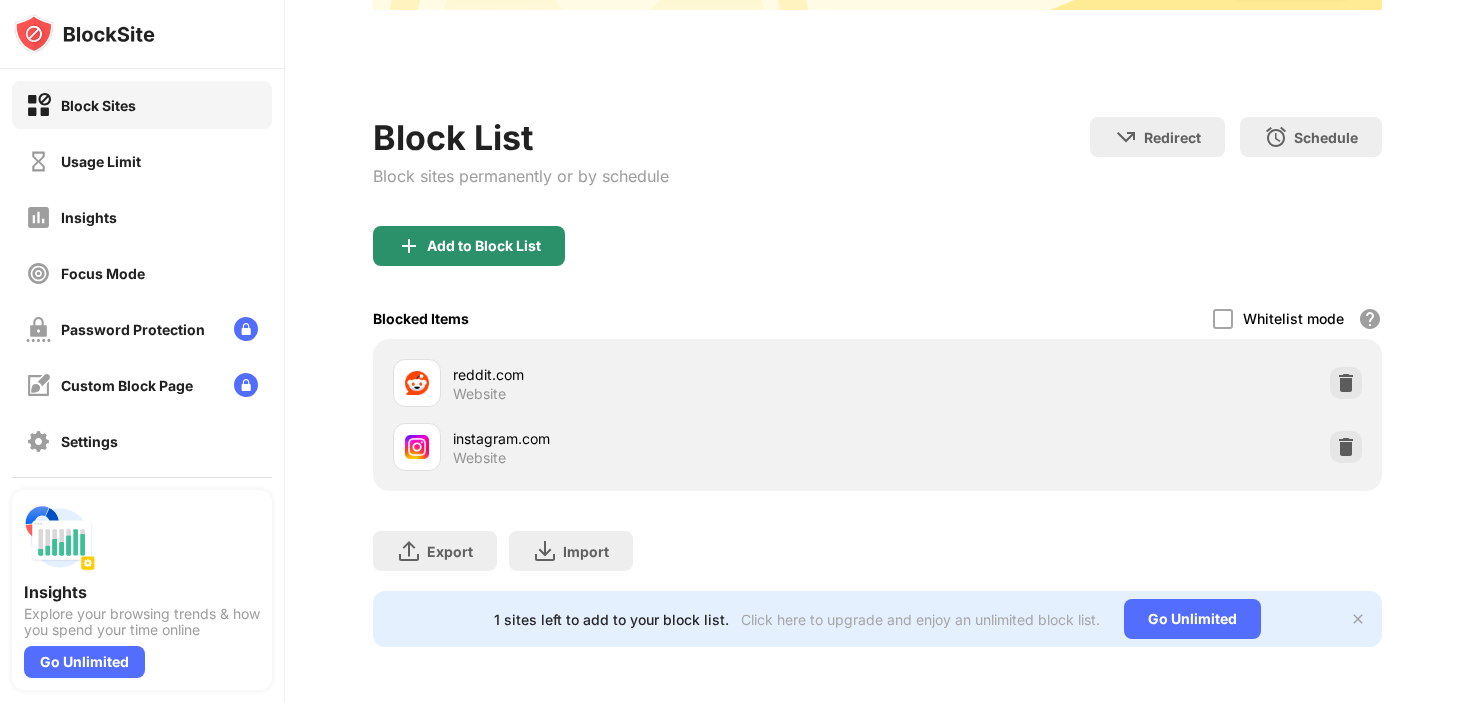 click on "Add to Block List" at bounding box center [484, 246] 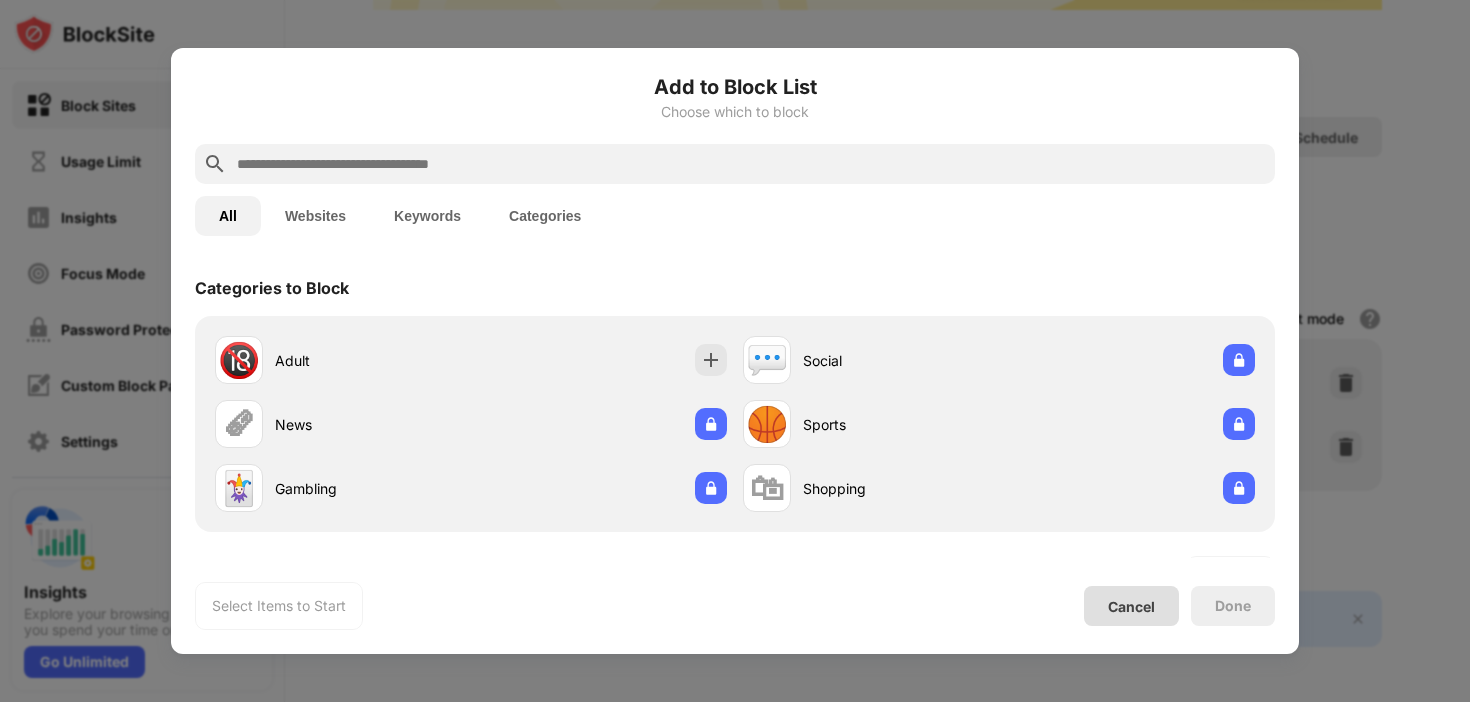 click on "Cancel" at bounding box center (1131, 606) 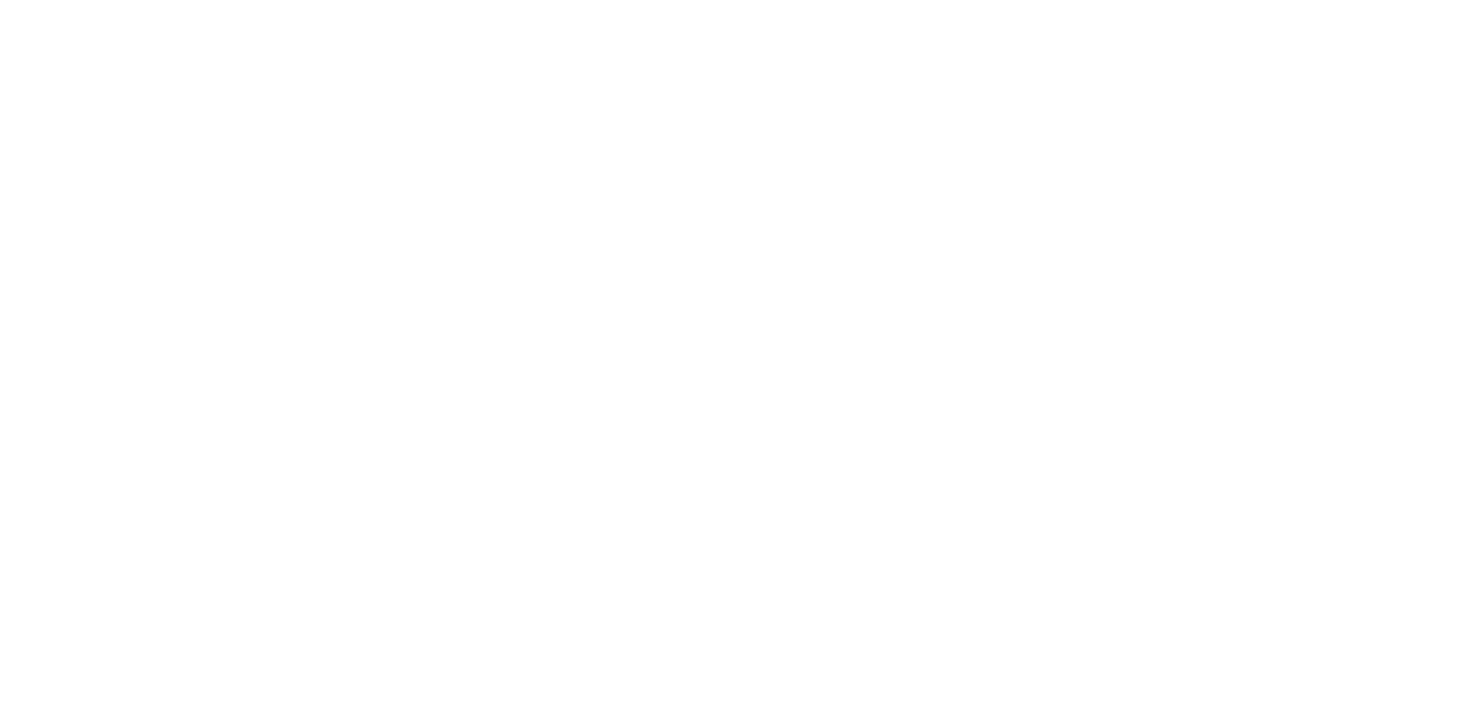 scroll, scrollTop: 0, scrollLeft: 0, axis: both 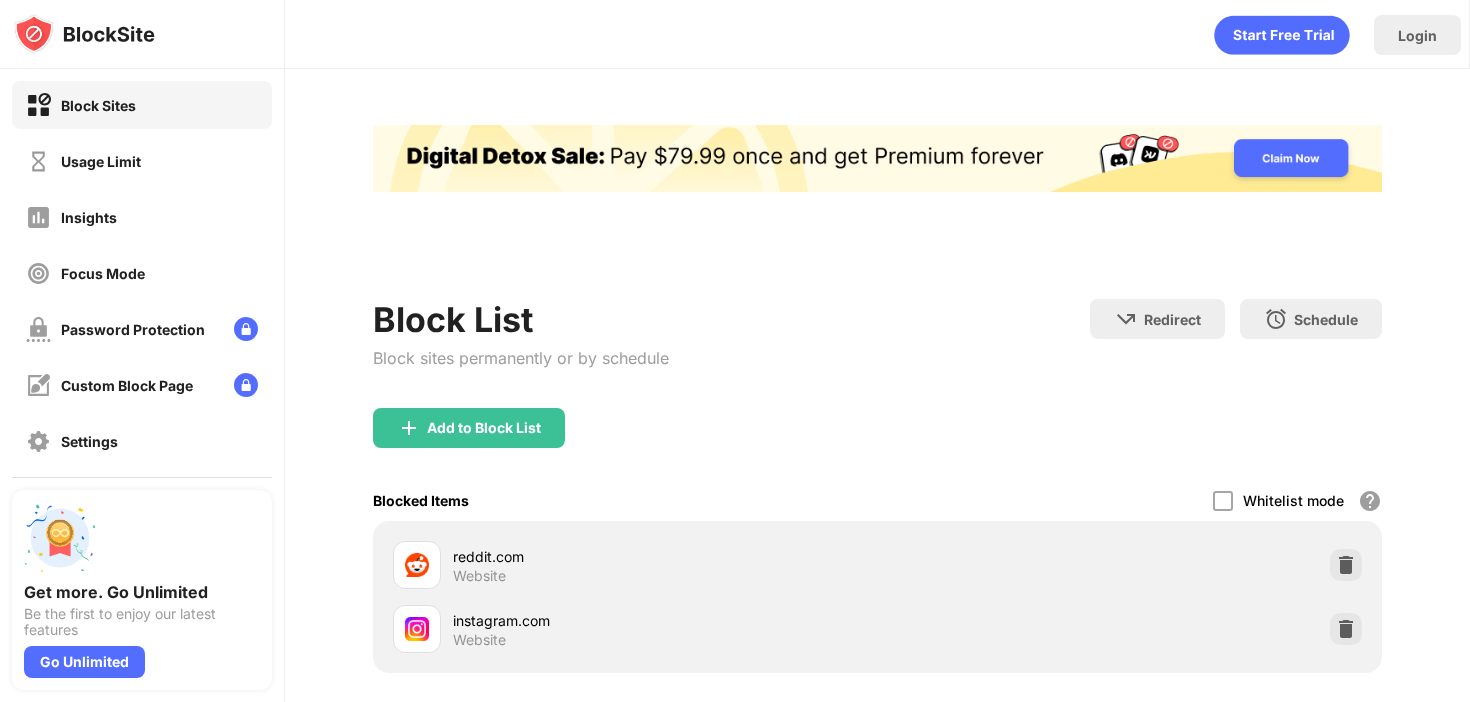 click at bounding box center [1346, 629] 